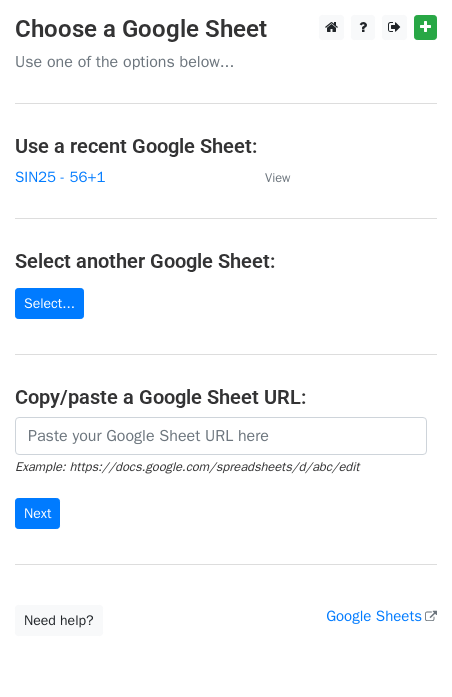 scroll, scrollTop: 0, scrollLeft: 0, axis: both 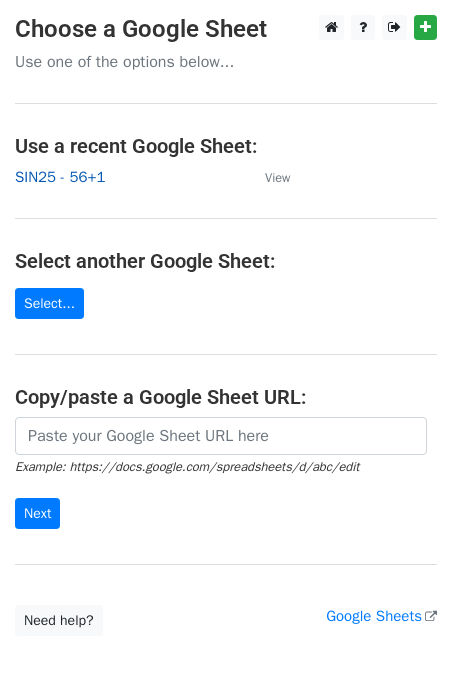 click on "SIN25 - 56+1" at bounding box center (60, 177) 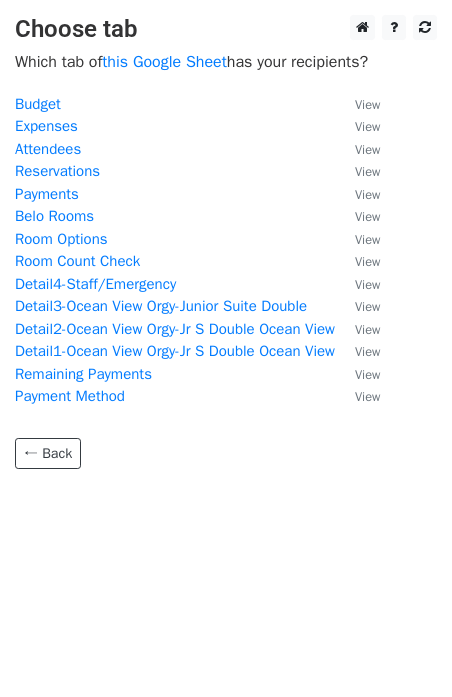 scroll, scrollTop: 0, scrollLeft: 0, axis: both 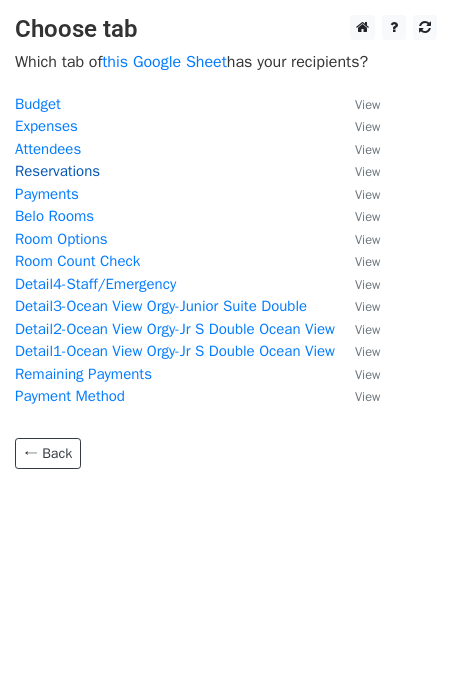 click on "Reservations" at bounding box center [57, 171] 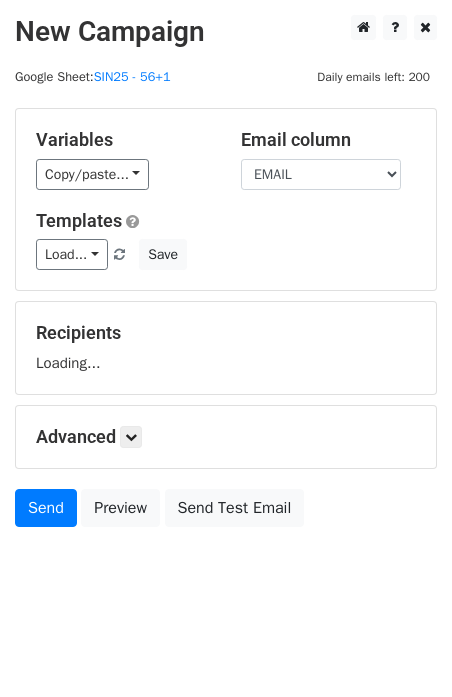 scroll, scrollTop: 0, scrollLeft: 0, axis: both 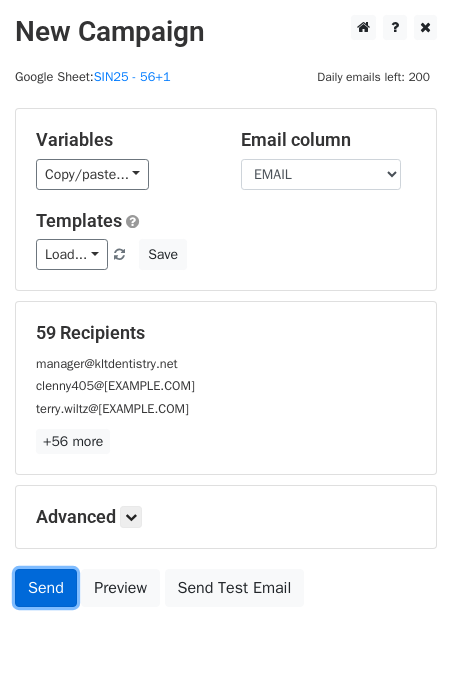 click on "Send" at bounding box center (46, 588) 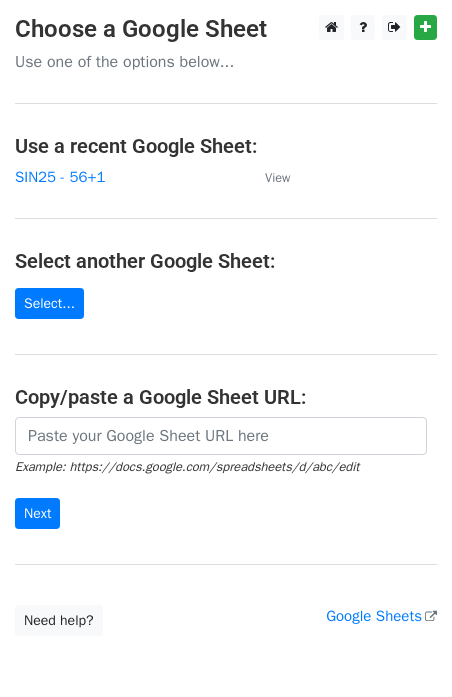 scroll, scrollTop: 0, scrollLeft: 0, axis: both 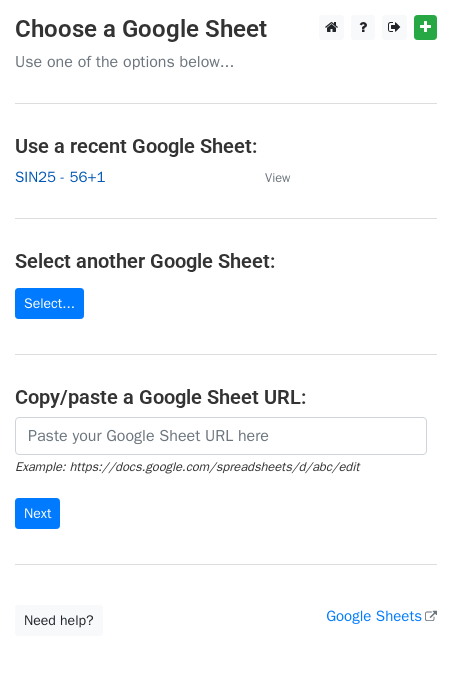 click on "SIN25 - 56+1" at bounding box center [60, 177] 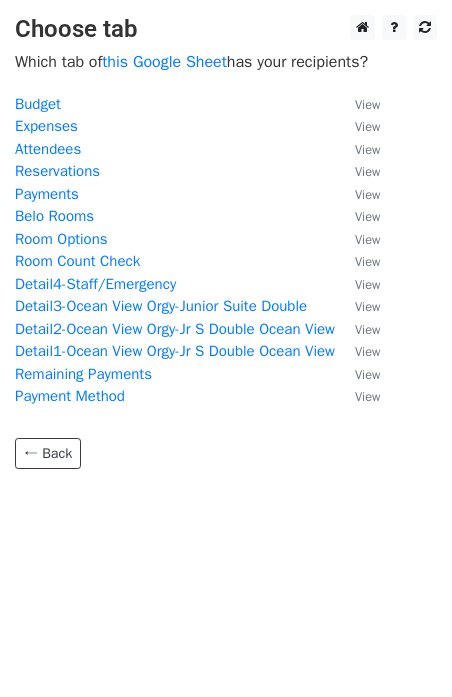 scroll, scrollTop: 0, scrollLeft: 0, axis: both 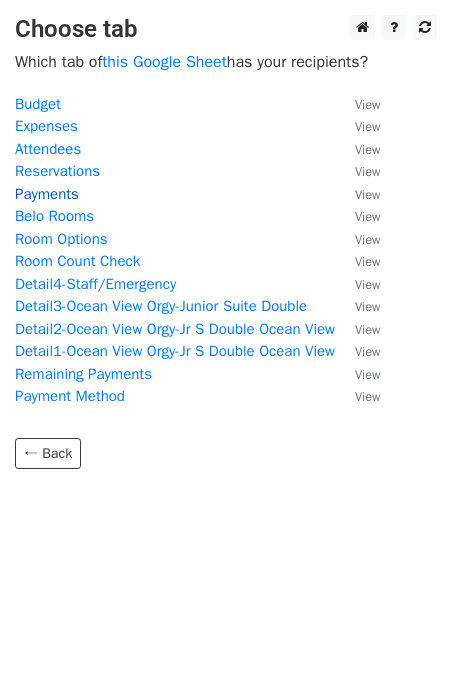 click on "Payments" at bounding box center [47, 194] 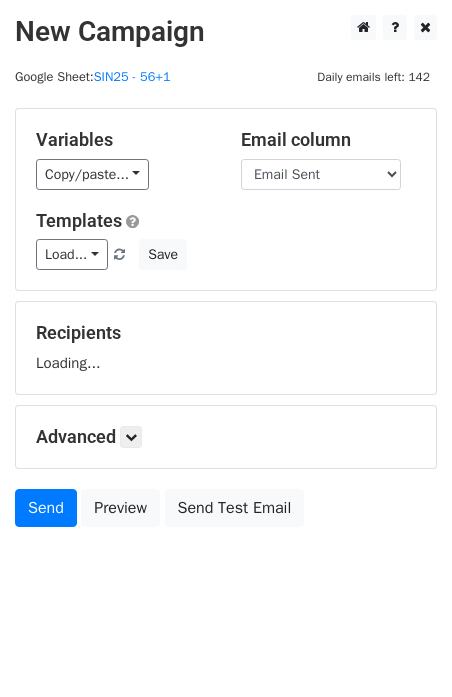 scroll, scrollTop: 0, scrollLeft: 0, axis: both 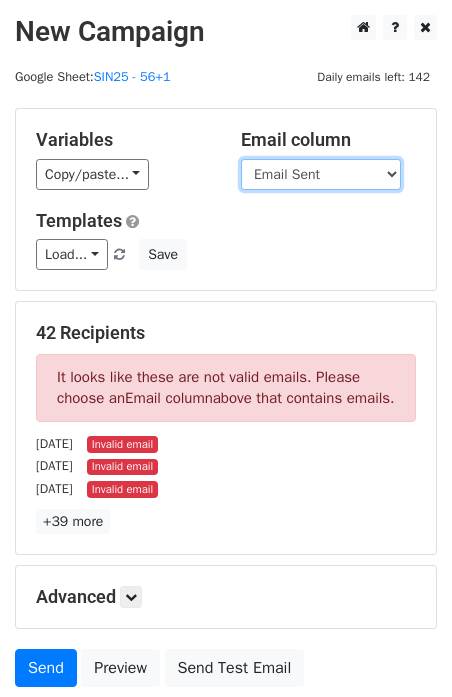 click on "Date
Type
Method
AmountDue
AmountPaid
TransactionFeeOverride
TransactionFee
LastName
Recipient
Room
Cost
Discount
Total
RemainingBalance
Email Sent" at bounding box center [321, 174] 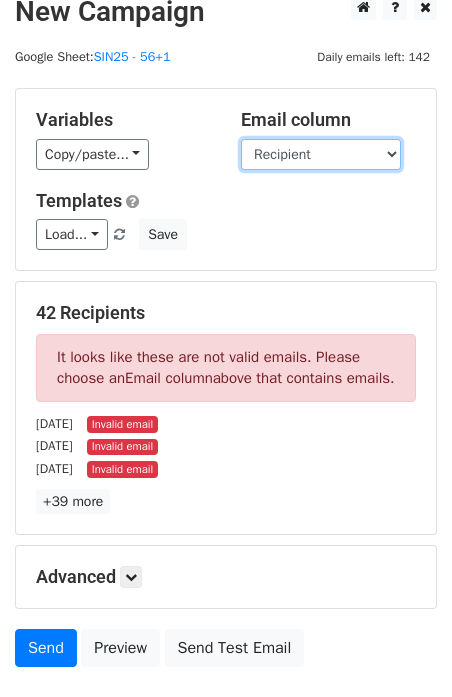scroll, scrollTop: 0, scrollLeft: 0, axis: both 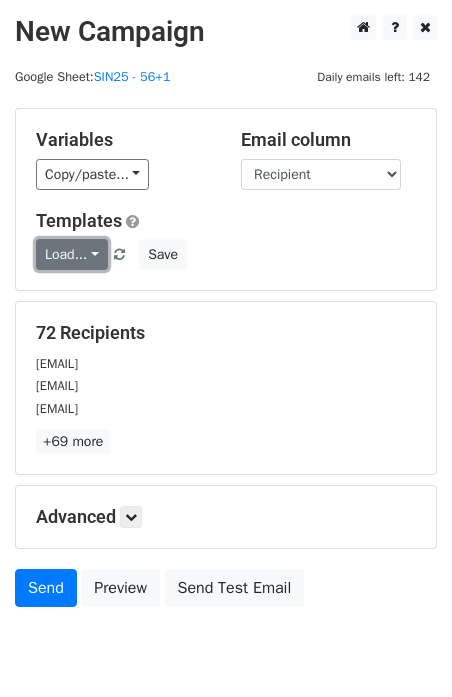 click on "Load..." at bounding box center (72, 254) 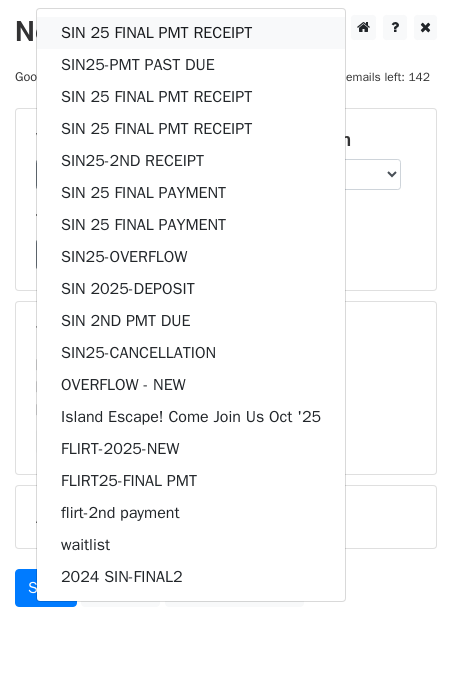 click on "SIN 25 FINAL PMT RECEIPT" at bounding box center [191, 33] 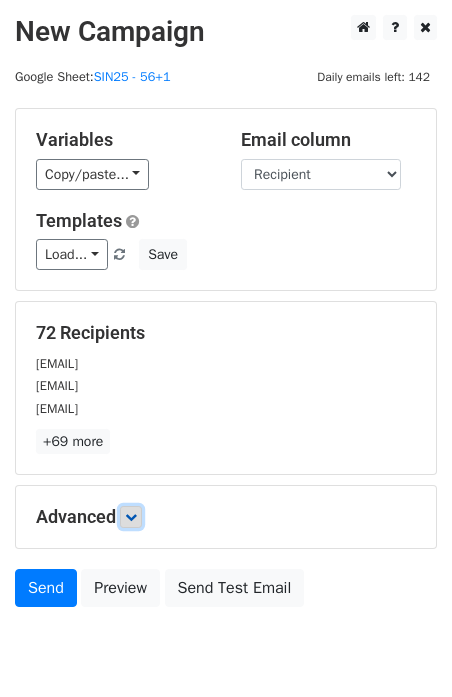 click at bounding box center [131, 517] 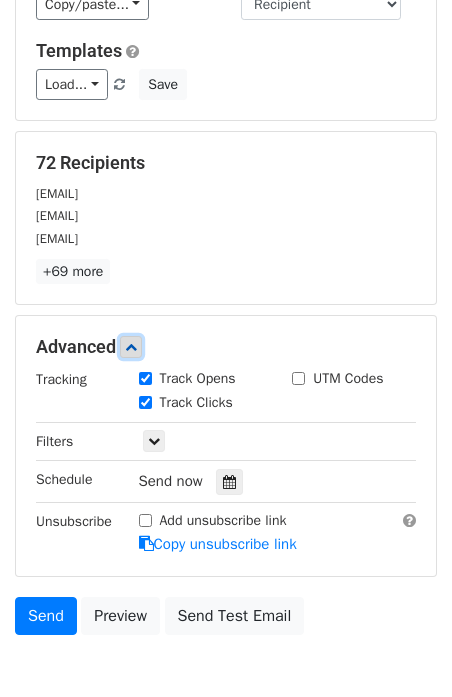 scroll, scrollTop: 183, scrollLeft: 0, axis: vertical 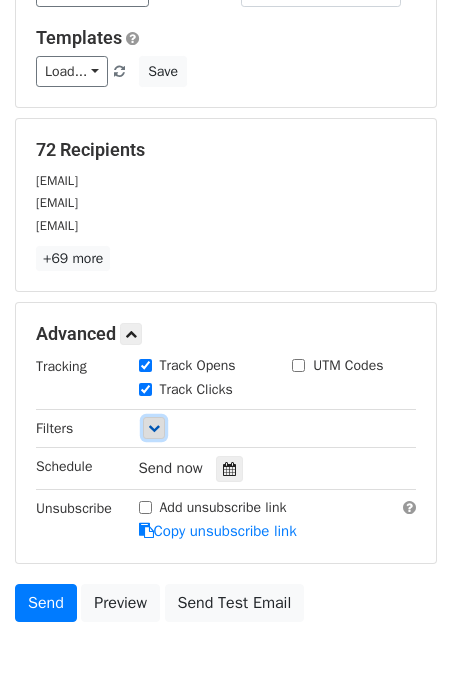click at bounding box center [154, 428] 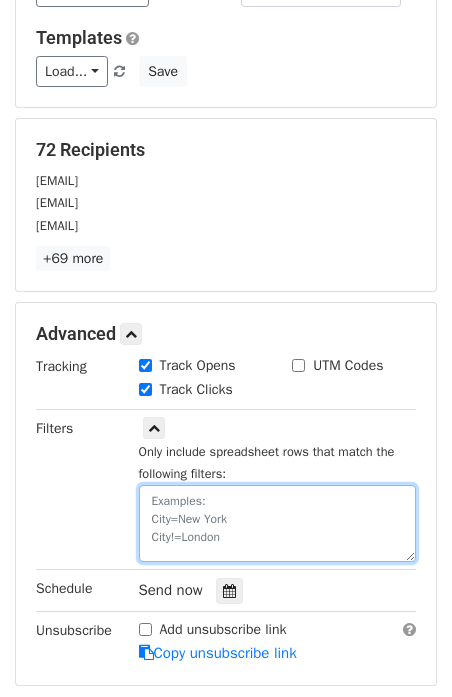 click at bounding box center (278, 523) 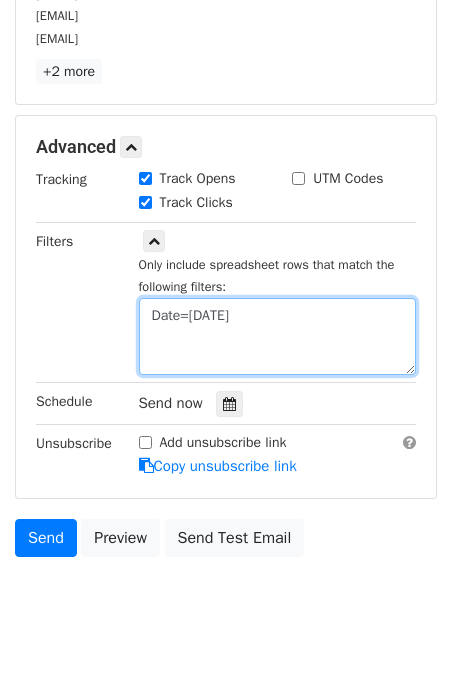 scroll, scrollTop: 397, scrollLeft: 0, axis: vertical 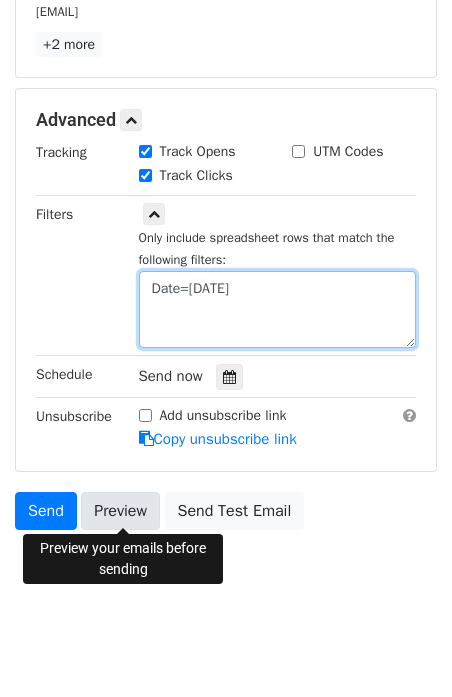 type on "Date=[DATE]" 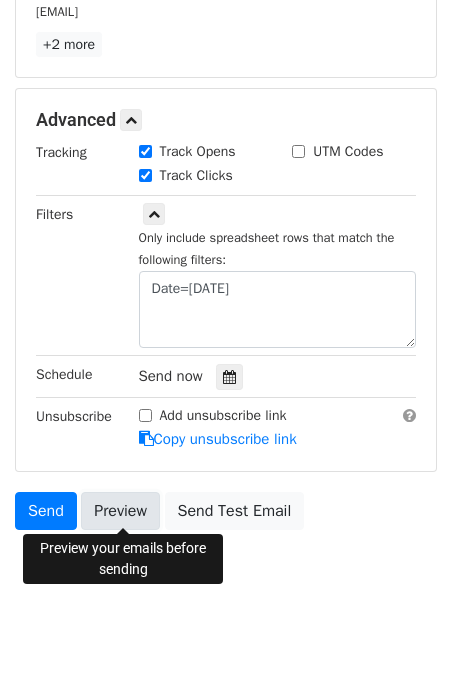 click on "Preview" at bounding box center [120, 511] 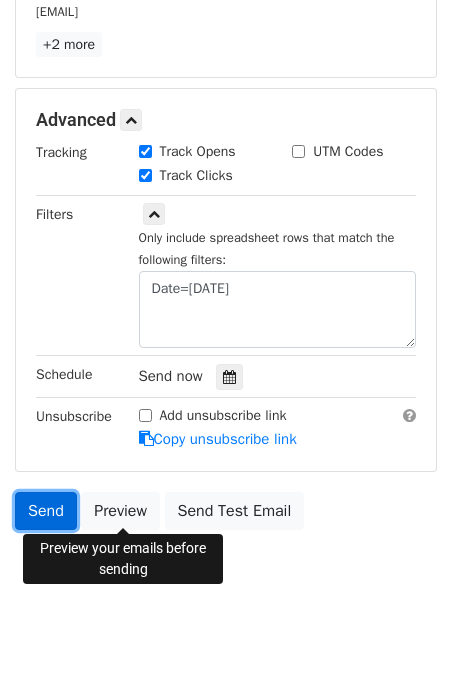 click on "Send" at bounding box center [46, 511] 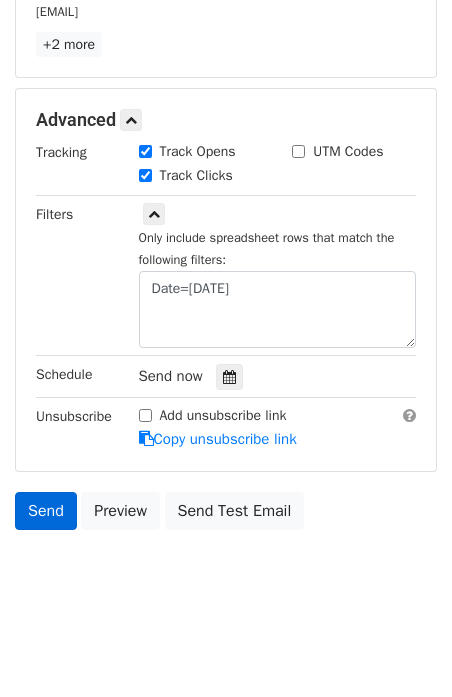 click on "Send" at bounding box center [46, 511] 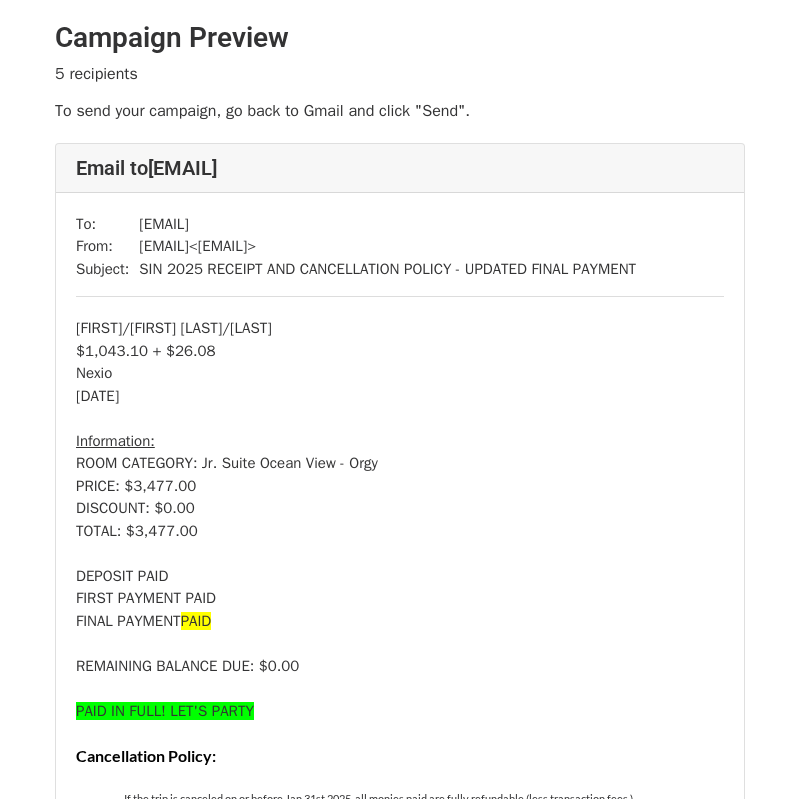 scroll, scrollTop: 0, scrollLeft: 0, axis: both 